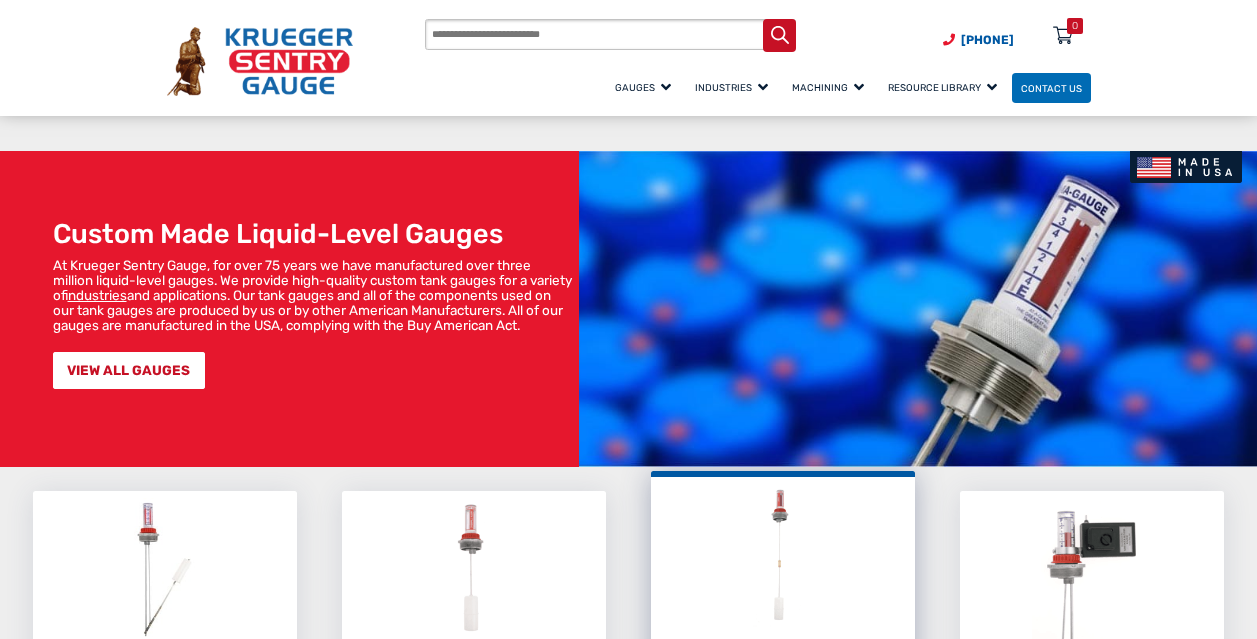 scroll, scrollTop: 200, scrollLeft: 0, axis: vertical 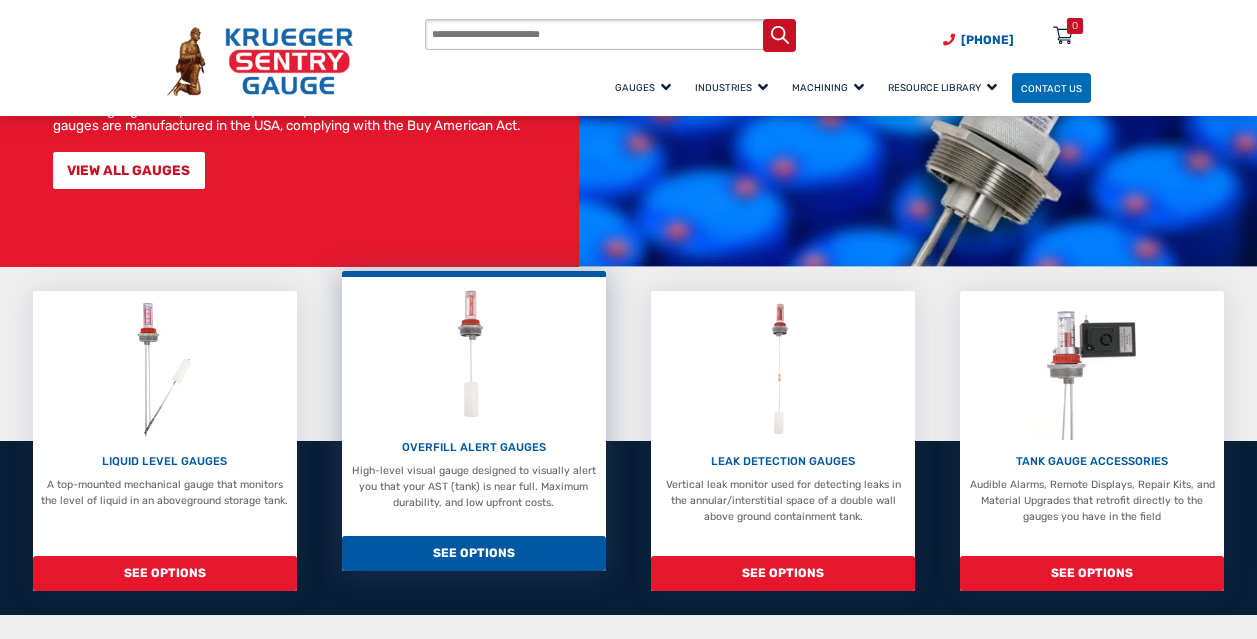 click on "High-level visual gauge designed to visually alert you that your AST (tank) is near full. Maximum durability, and low upfront costs." at bounding box center [473, 486] 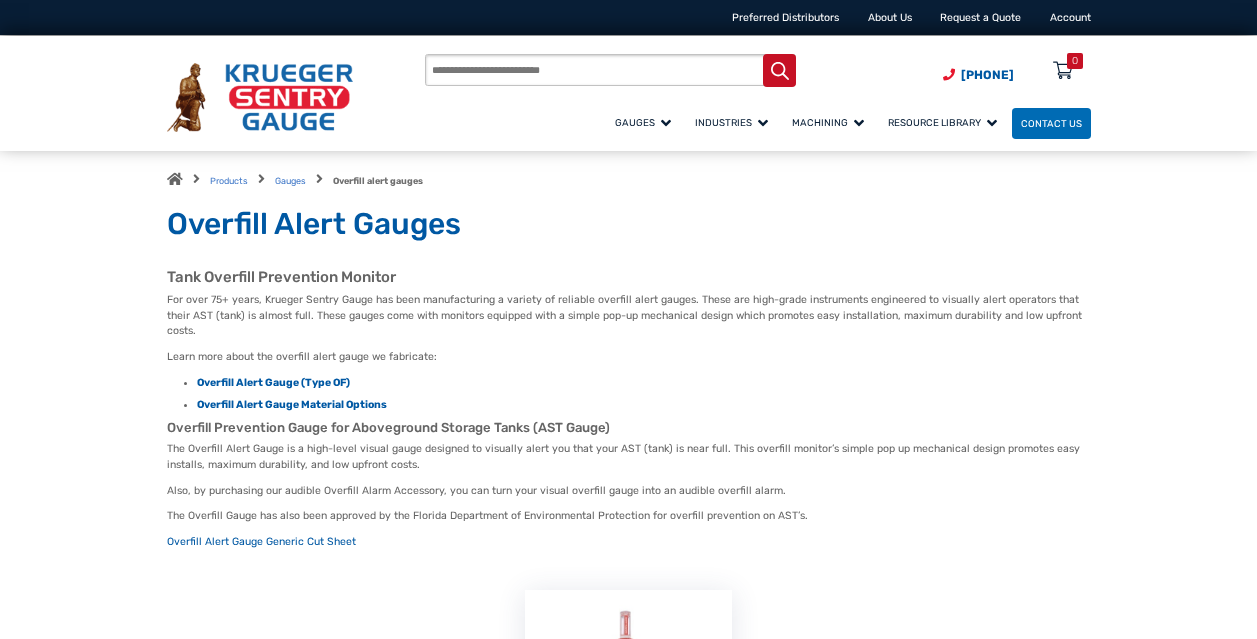 scroll, scrollTop: 0, scrollLeft: 0, axis: both 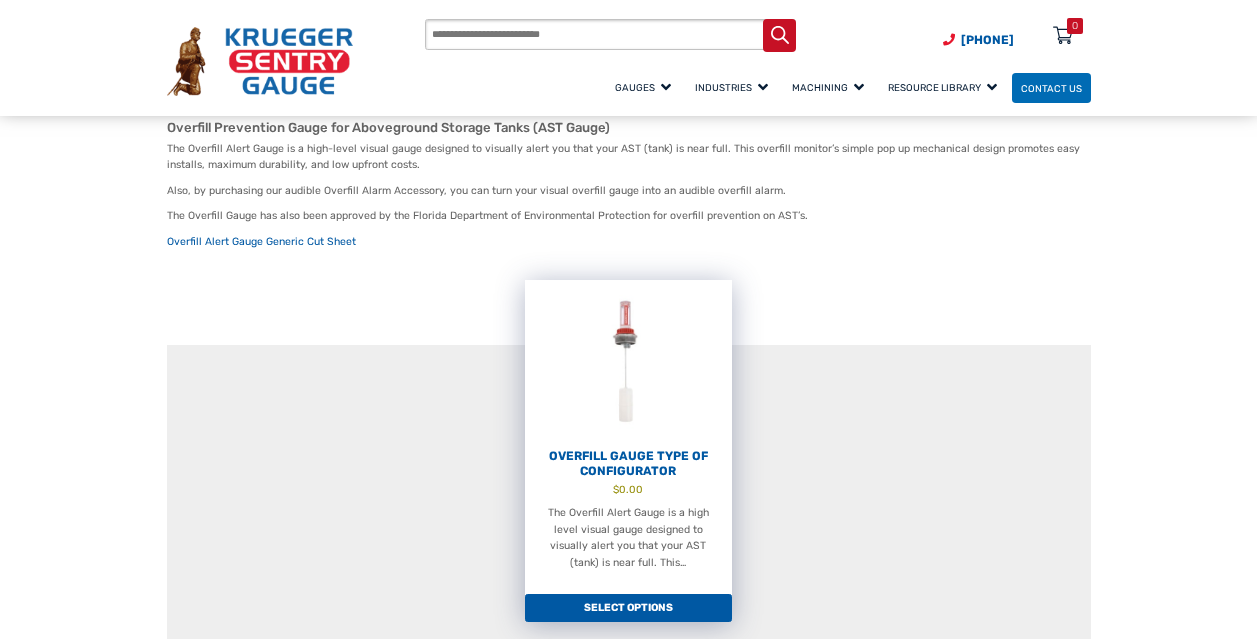 click on "Select options" at bounding box center [629, 608] 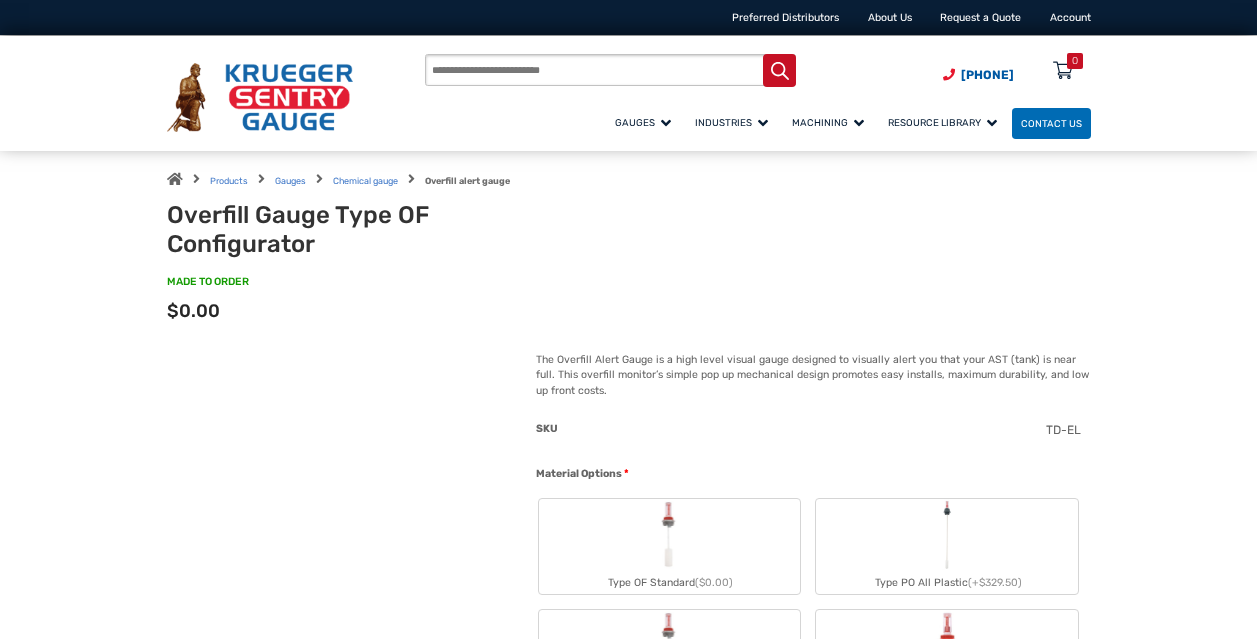 scroll, scrollTop: 0, scrollLeft: 0, axis: both 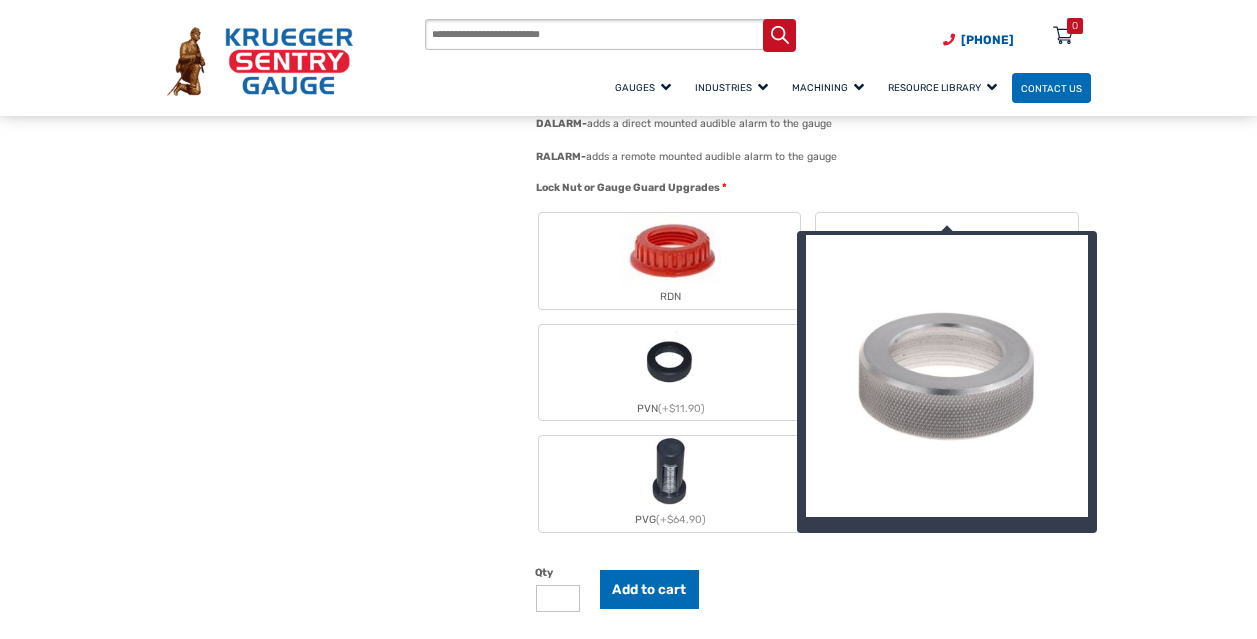 click at bounding box center (947, 376) 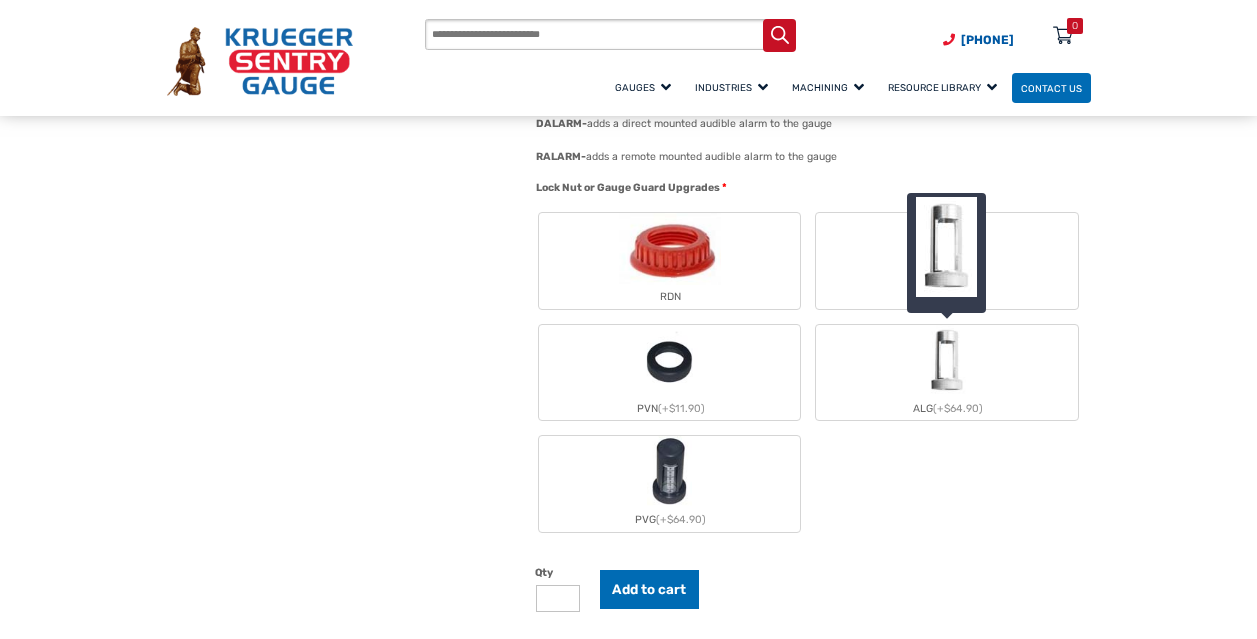 click on "ALG  (+$64.90)" at bounding box center [946, 373] 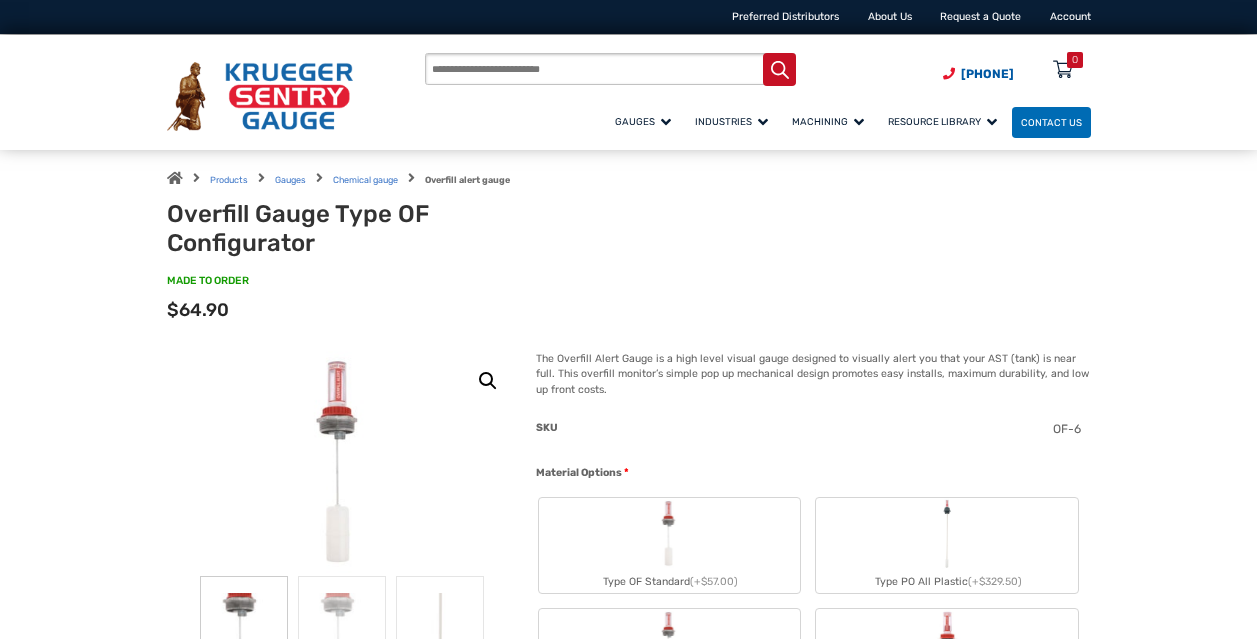 scroll, scrollTop: 0, scrollLeft: 0, axis: both 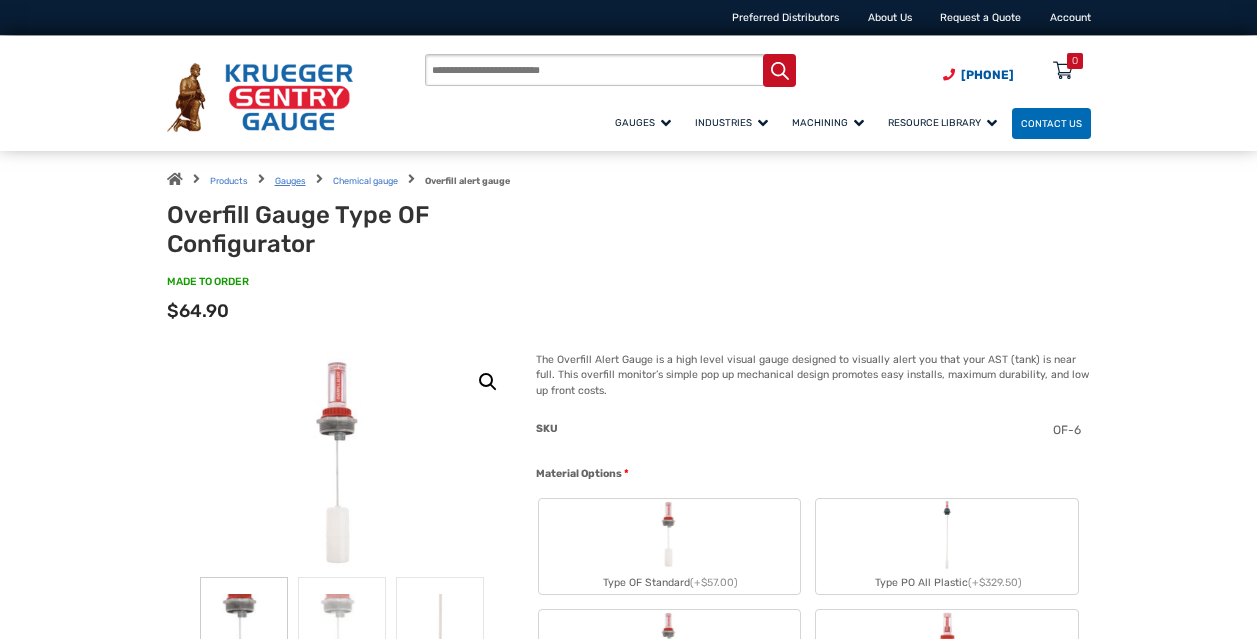 click on "Gauges" at bounding box center [290, 181] 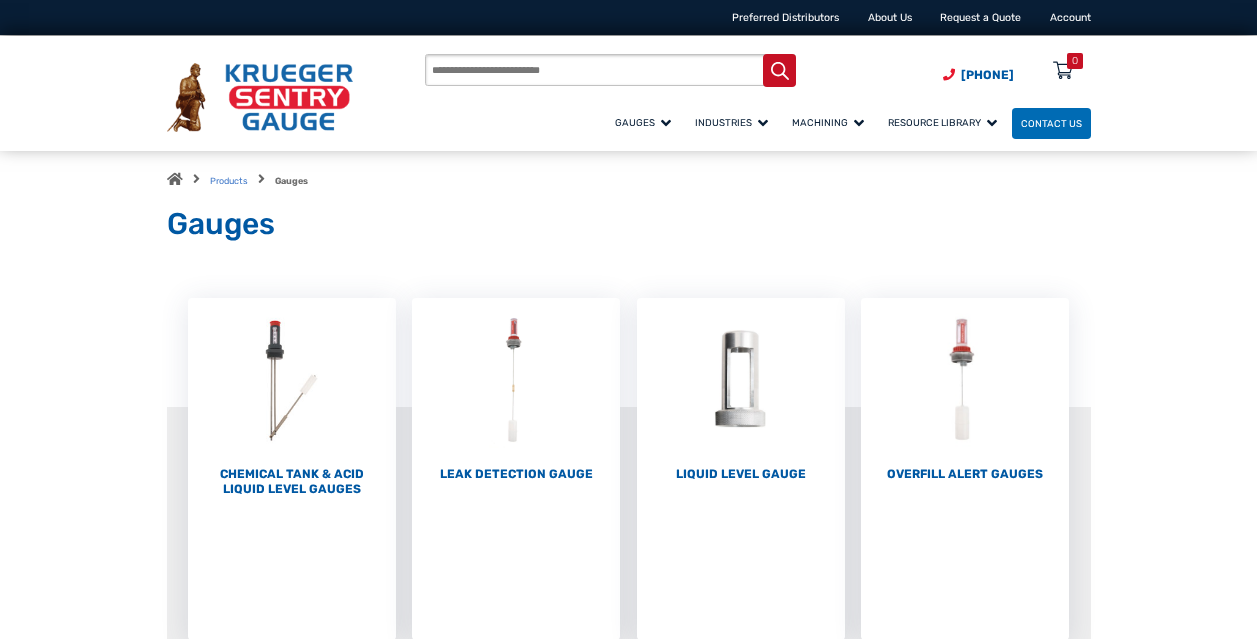 scroll, scrollTop: 0, scrollLeft: 0, axis: both 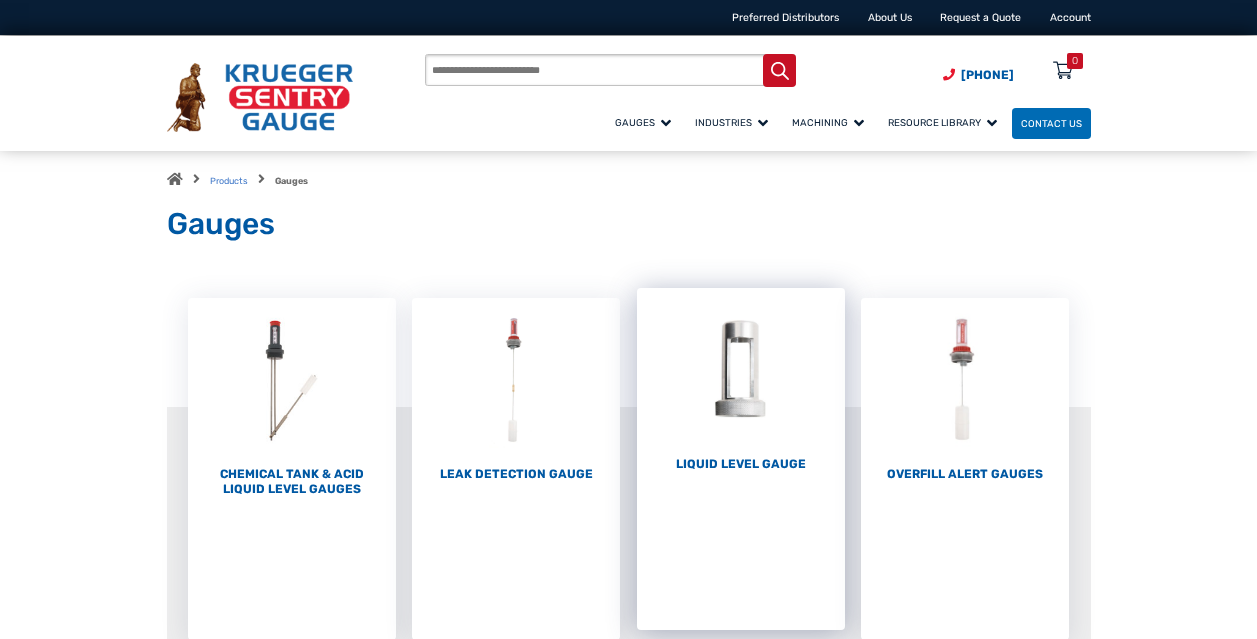 click at bounding box center (741, 370) 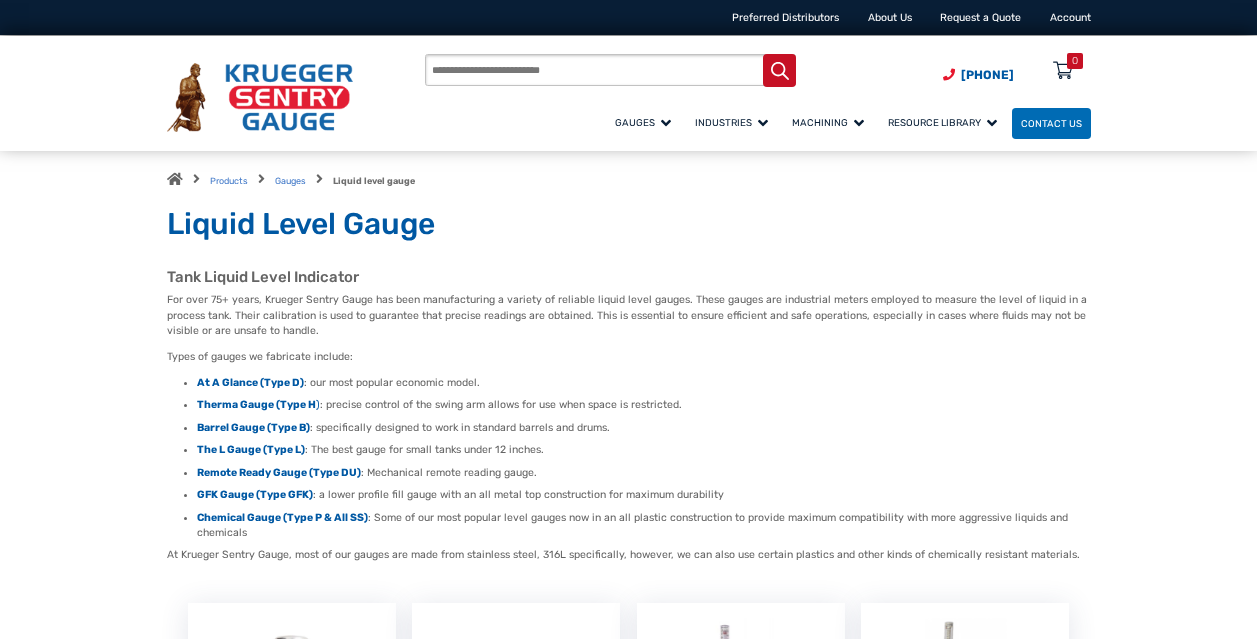 scroll, scrollTop: 0, scrollLeft: 0, axis: both 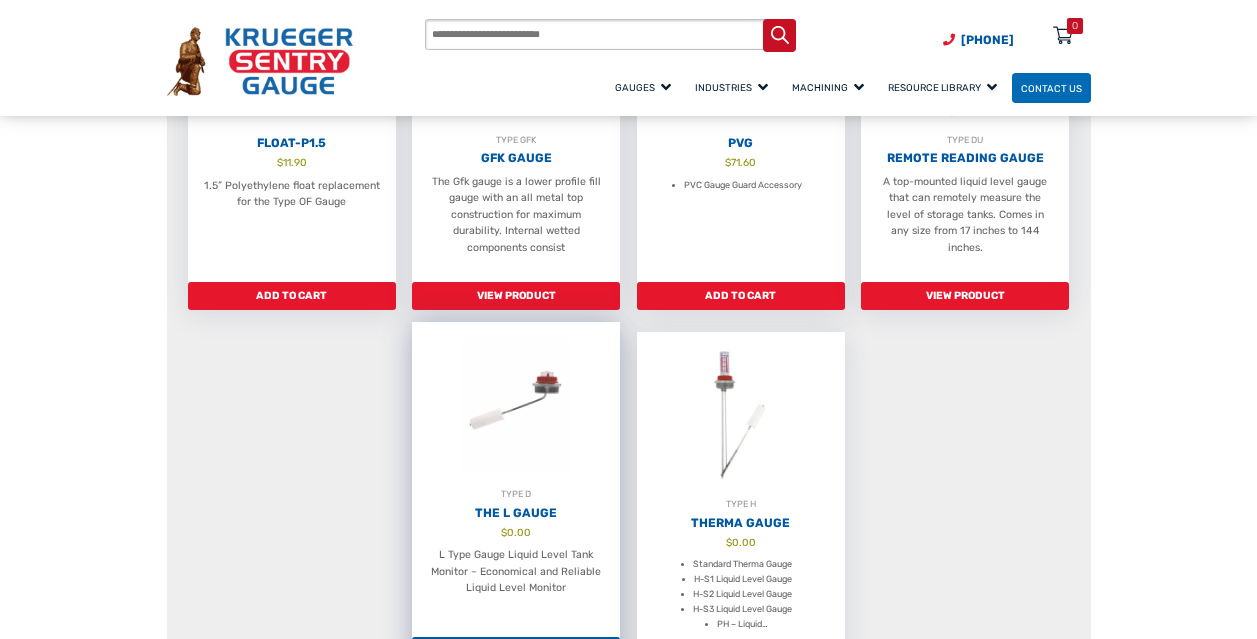 click at bounding box center [516, 404] 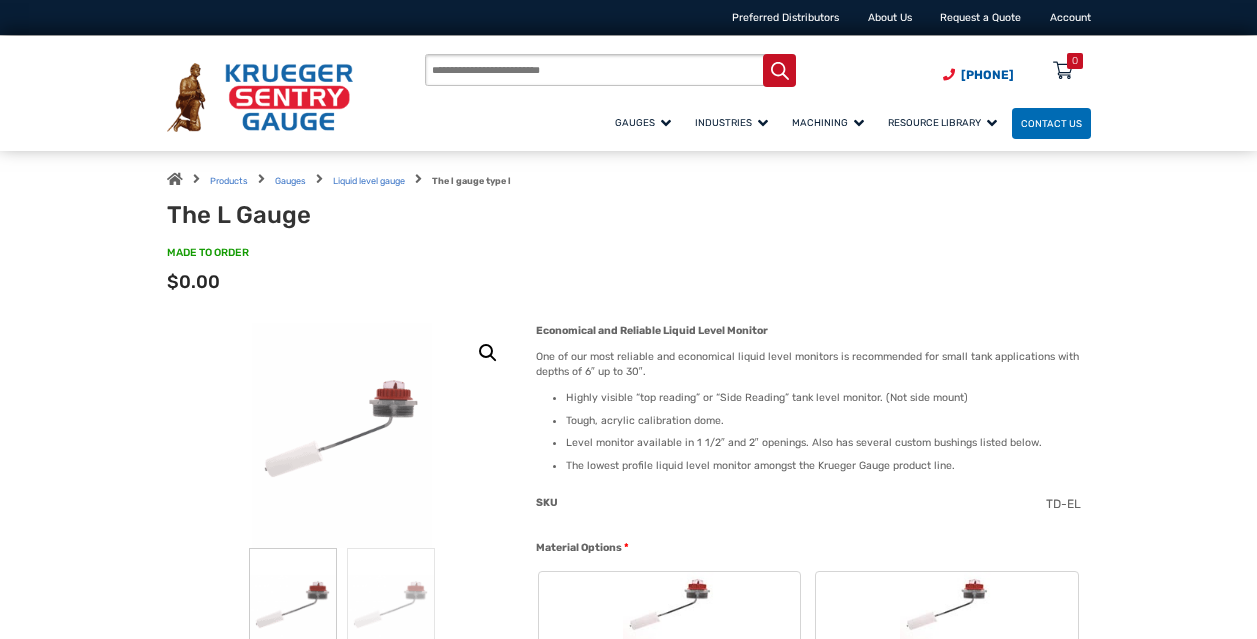 scroll, scrollTop: 0, scrollLeft: 0, axis: both 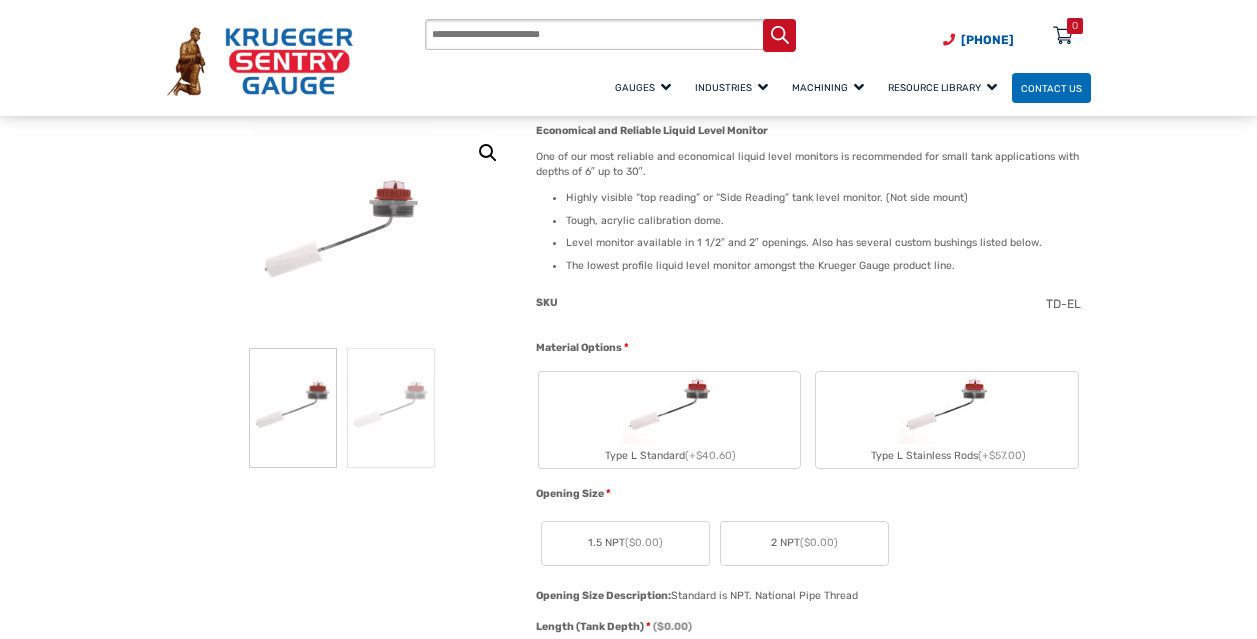 click at bounding box center [947, 408] 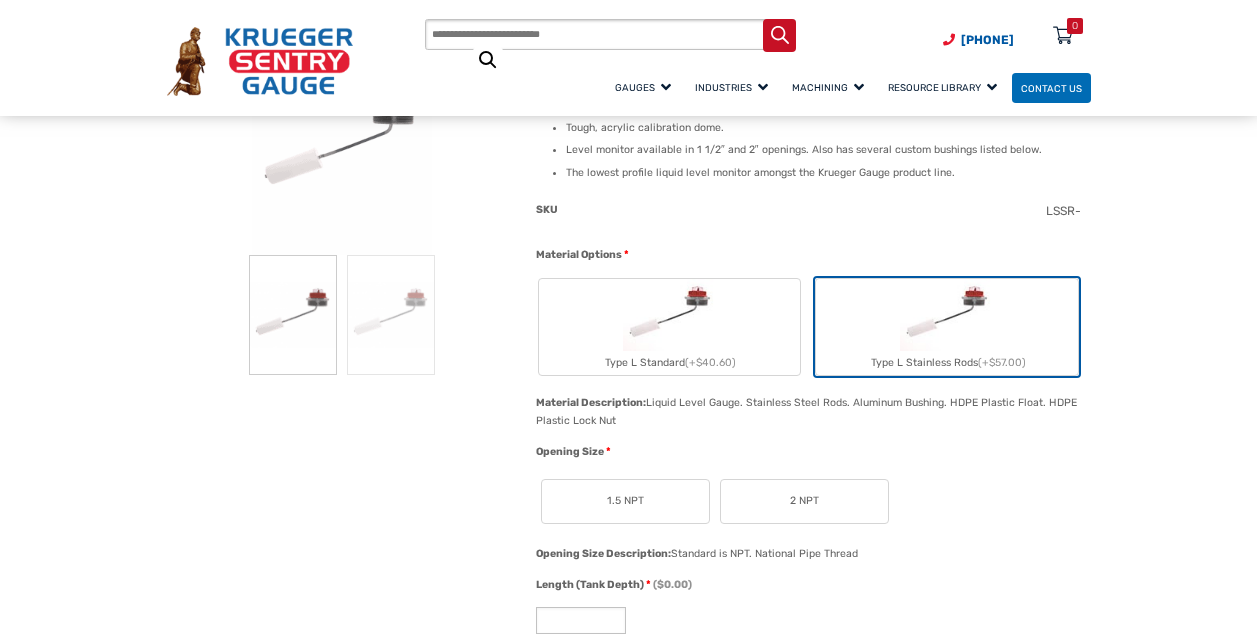 scroll, scrollTop: 400, scrollLeft: 0, axis: vertical 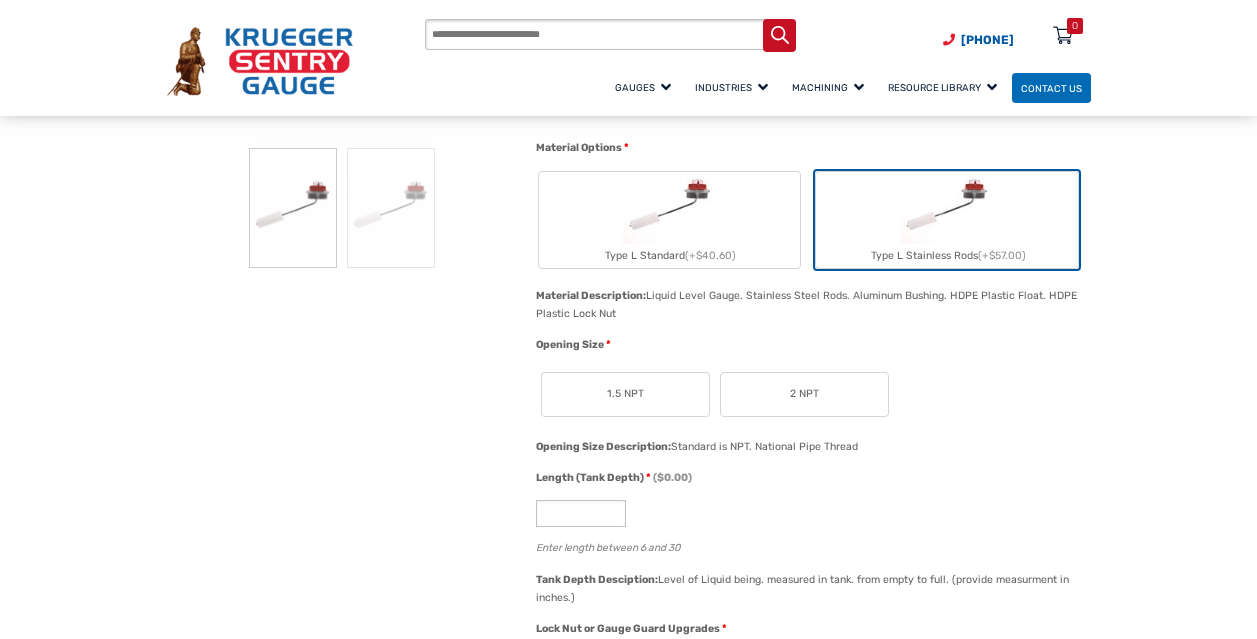 click on "2 NPT" at bounding box center (804, 394) 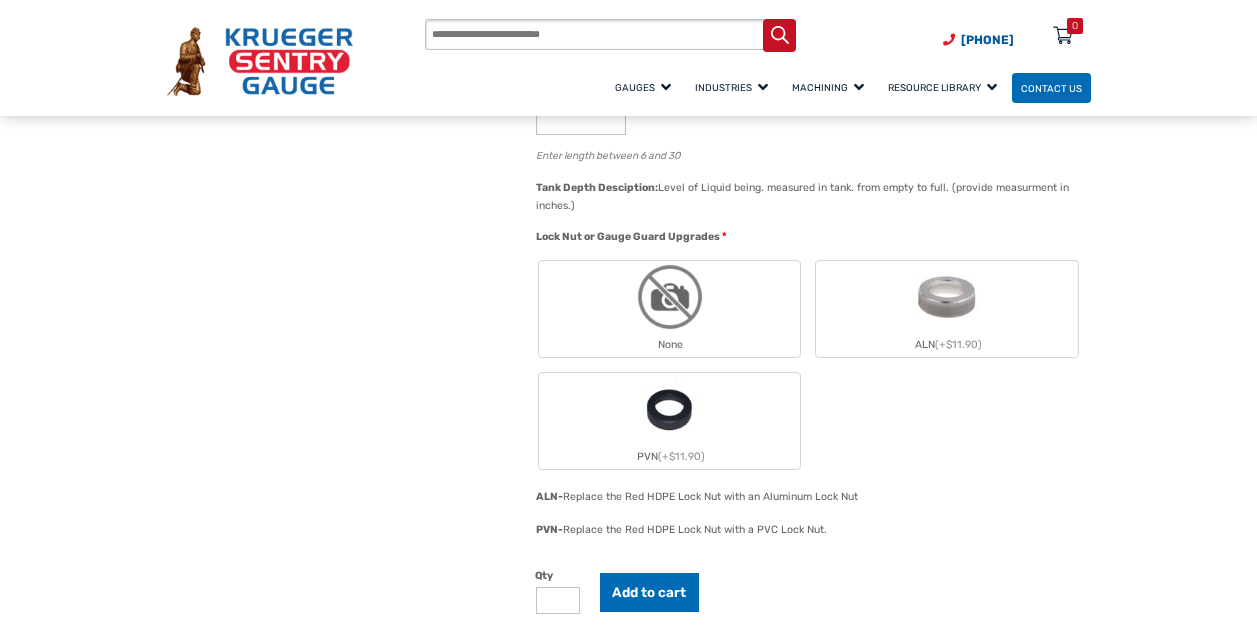 scroll, scrollTop: 800, scrollLeft: 0, axis: vertical 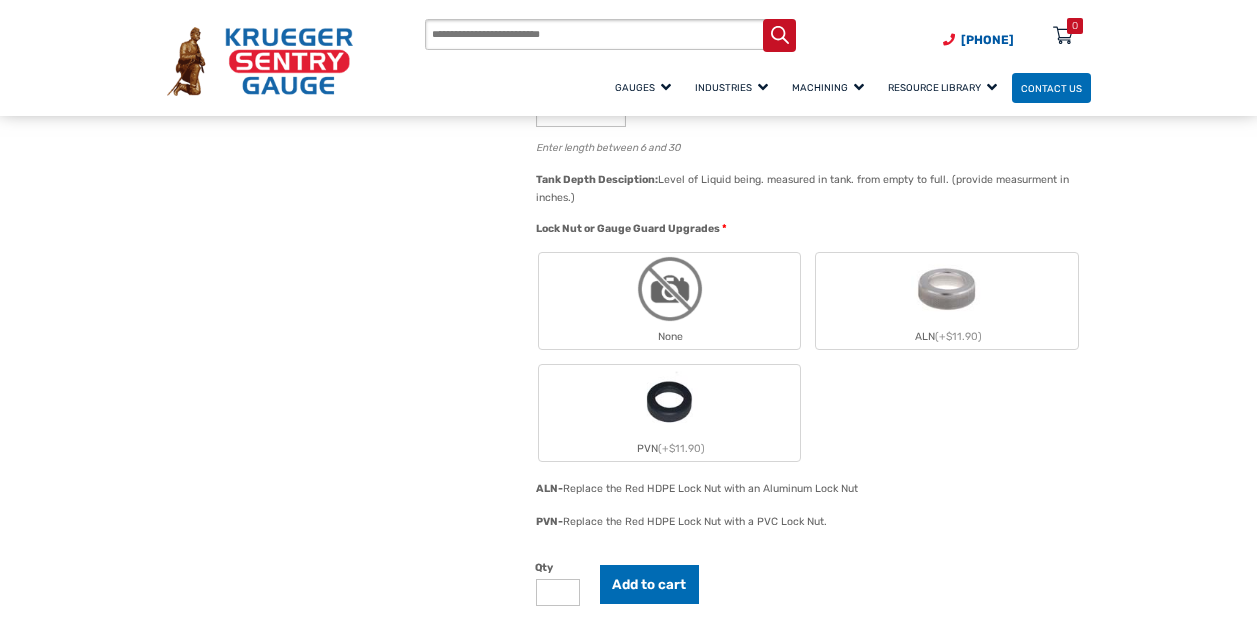 click on "ALN  (+$11.90)" at bounding box center [946, 337] 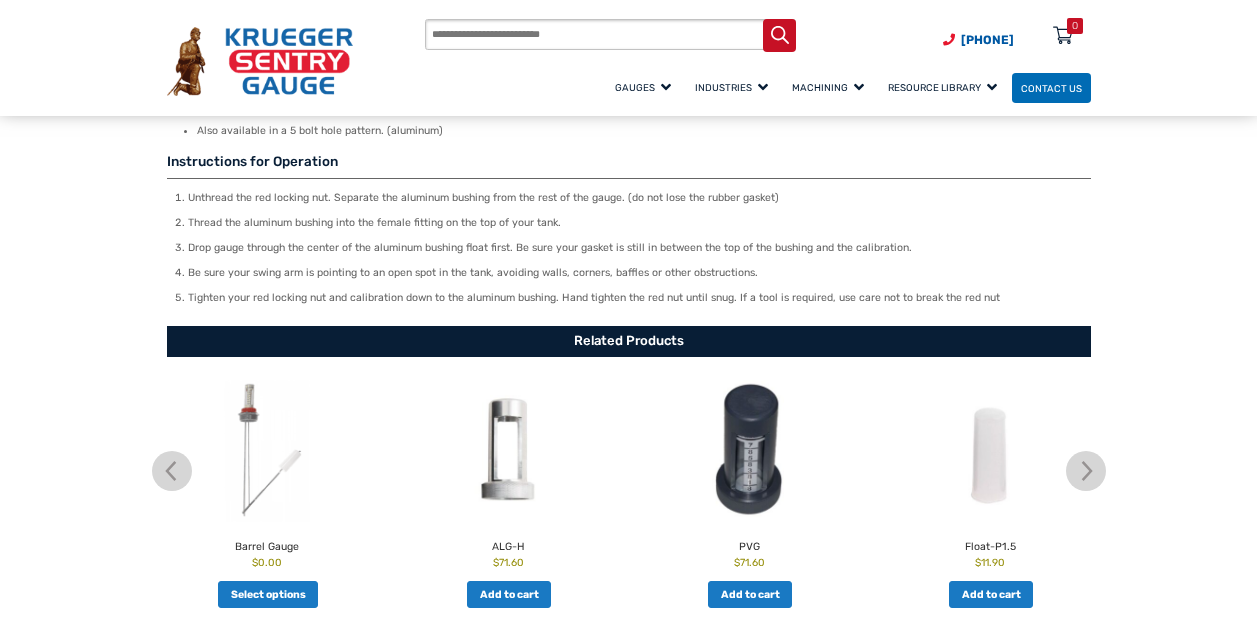 scroll, scrollTop: 1900, scrollLeft: 0, axis: vertical 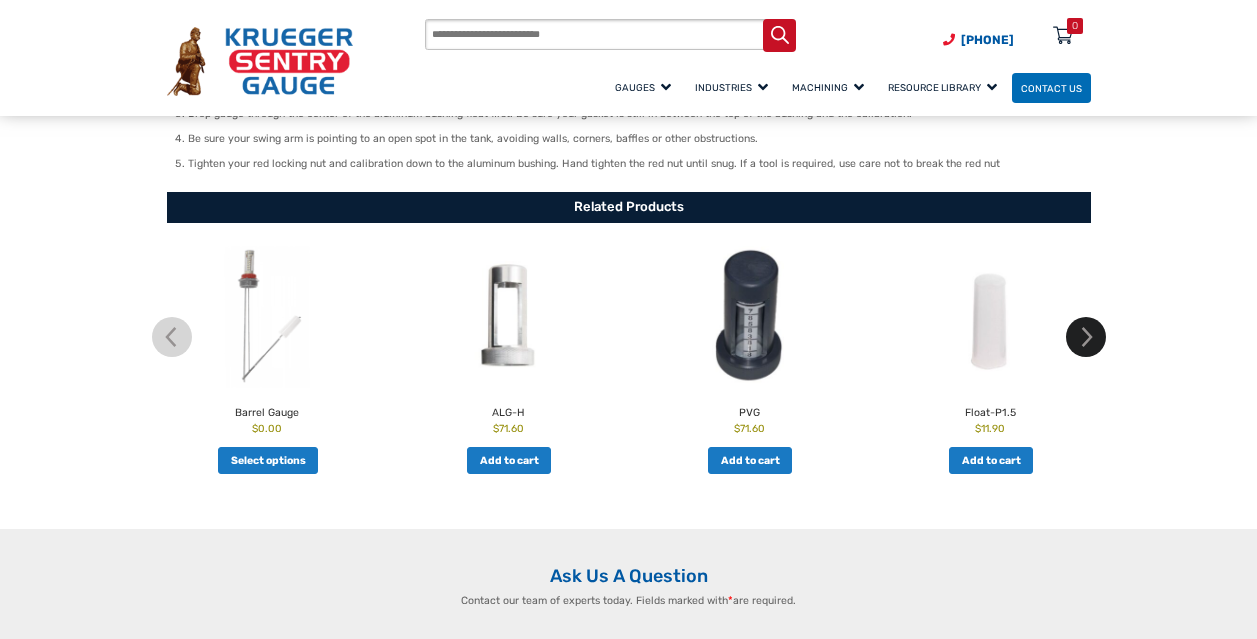click at bounding box center (1086, 337) 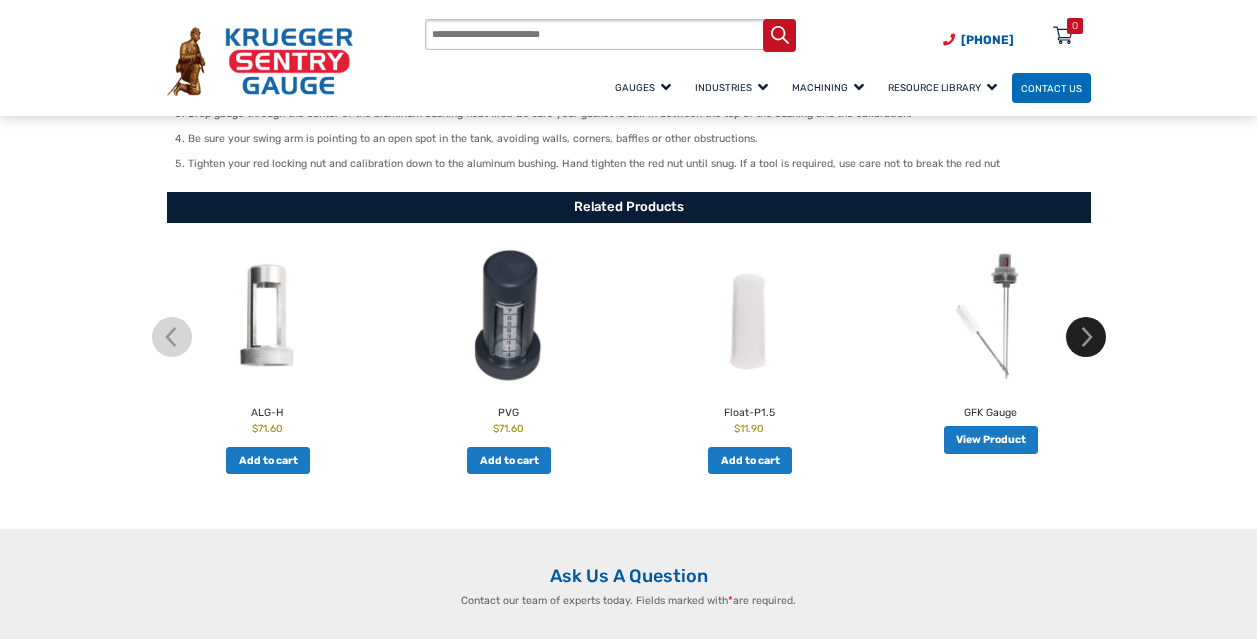 click at bounding box center [1086, 337] 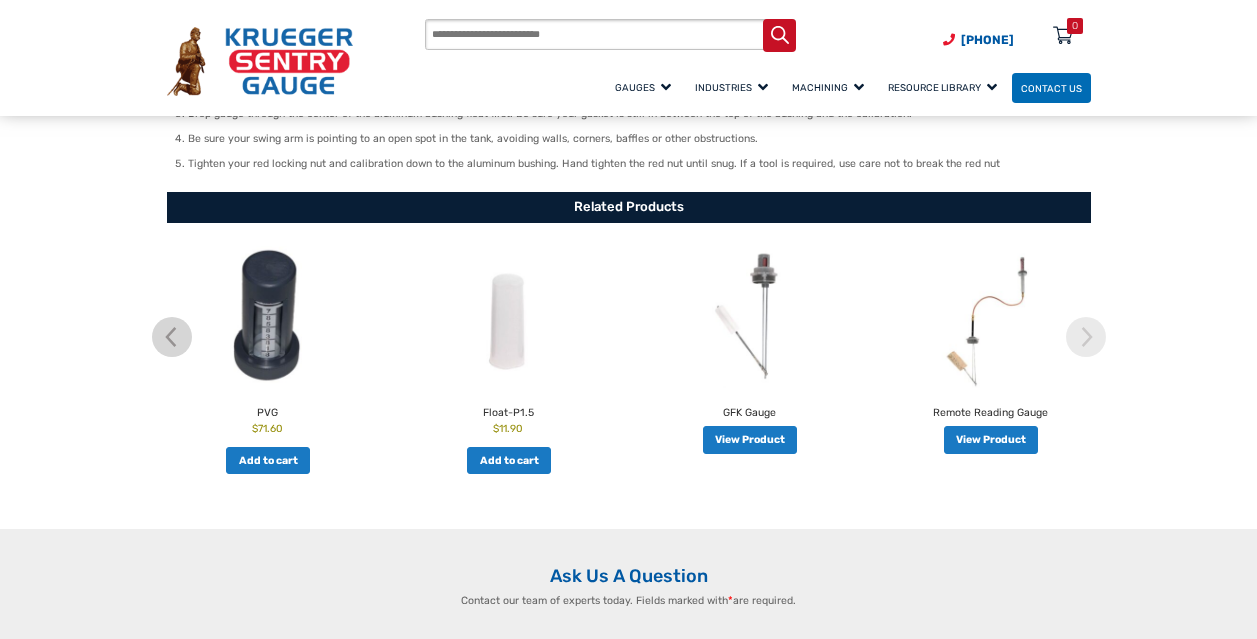 click at bounding box center [749, 317] 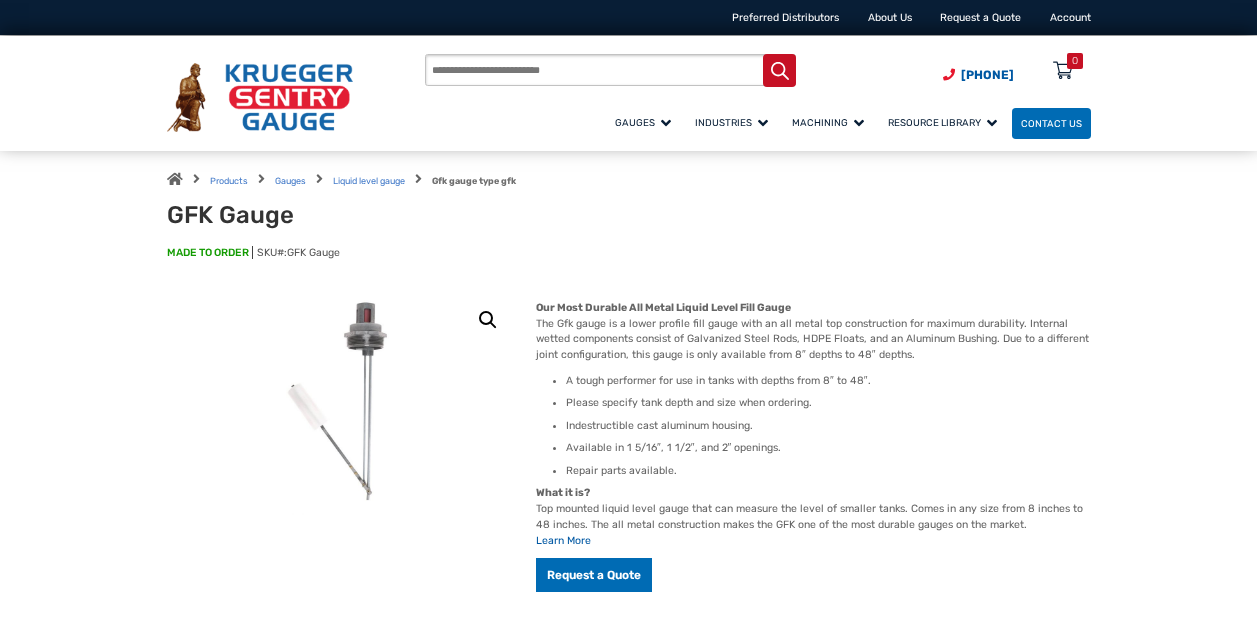scroll, scrollTop: 0, scrollLeft: 0, axis: both 